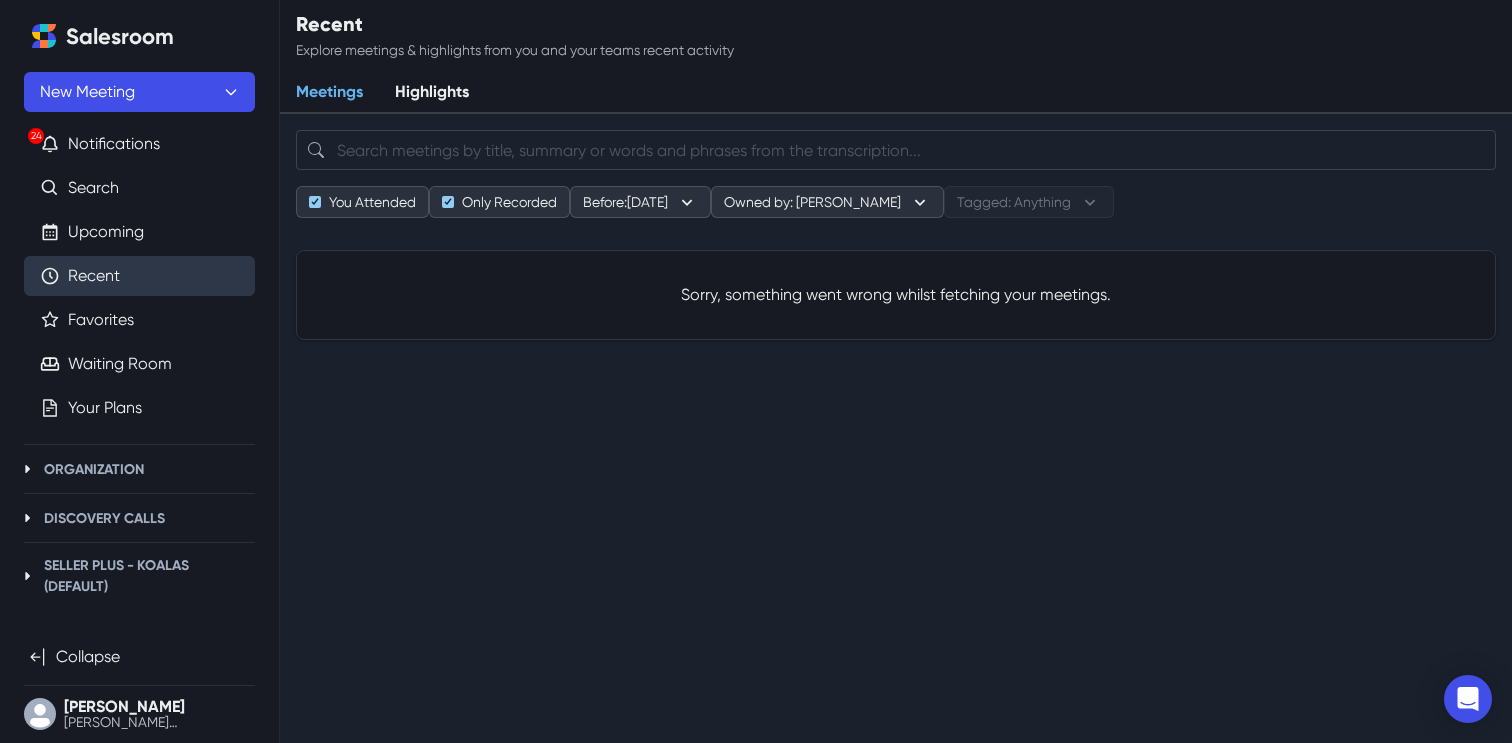 scroll, scrollTop: 0, scrollLeft: 0, axis: both 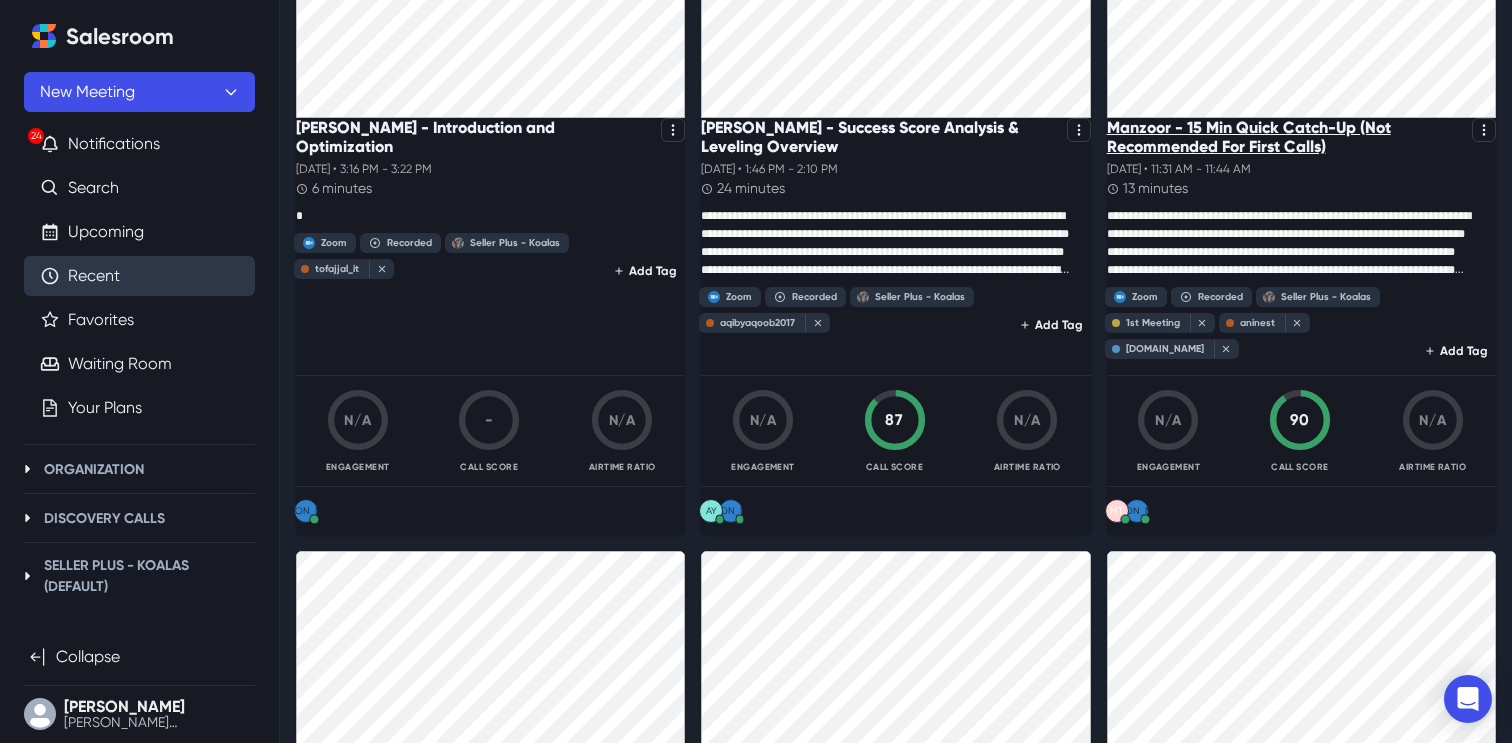 click on "Manzoor - 15 Min Quick Catch-Up (Not Recommended For First Calls)" at bounding box center (1285, 137) 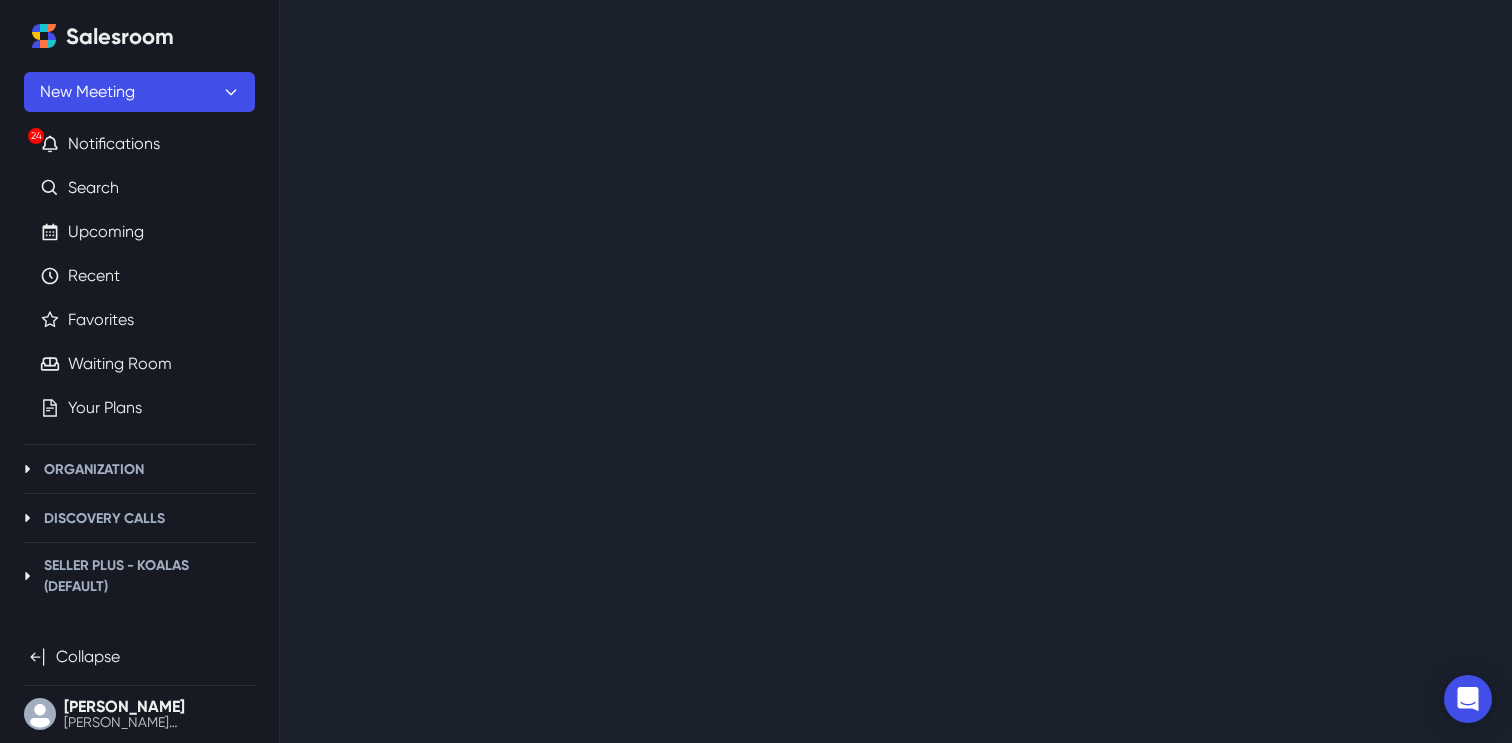 scroll, scrollTop: 0, scrollLeft: 0, axis: both 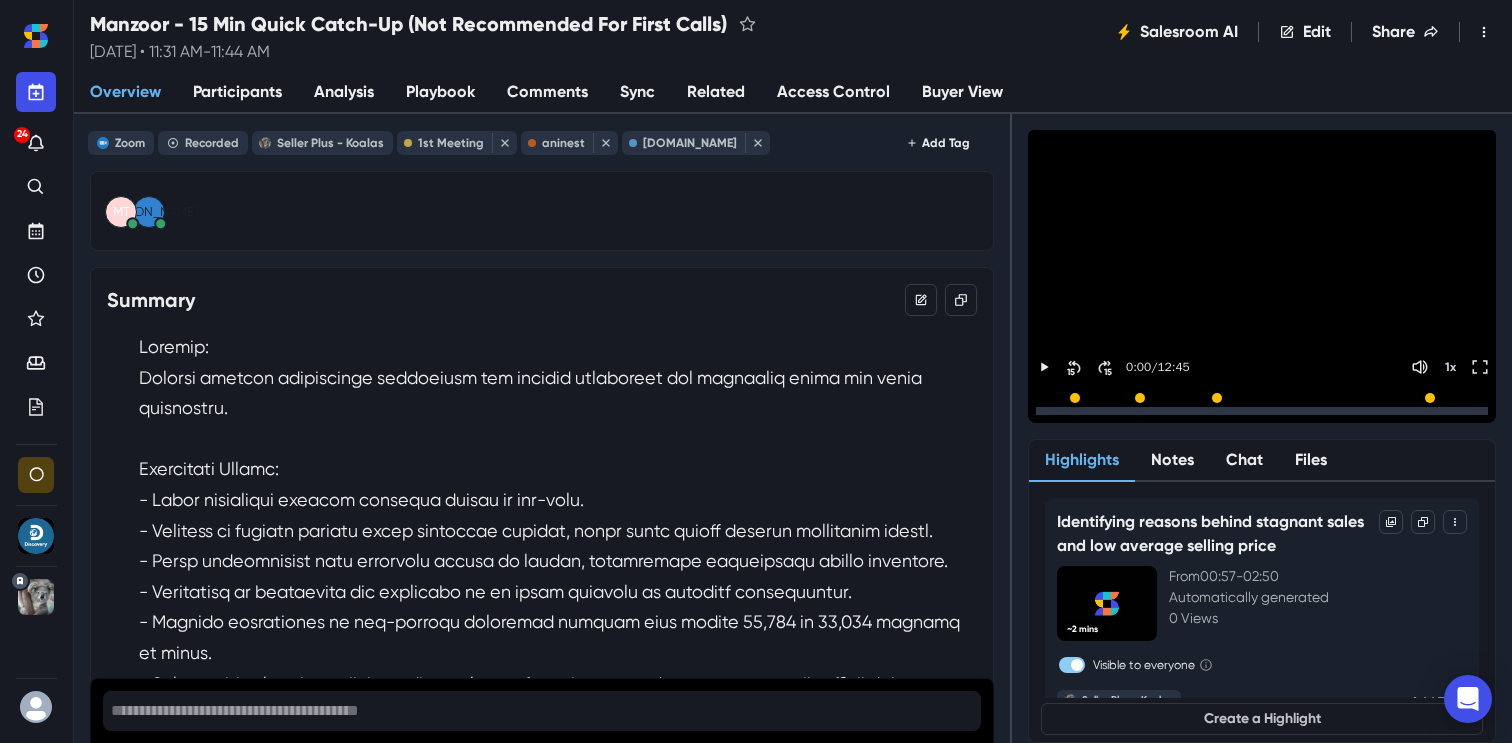 click on "Analysis" at bounding box center [344, 92] 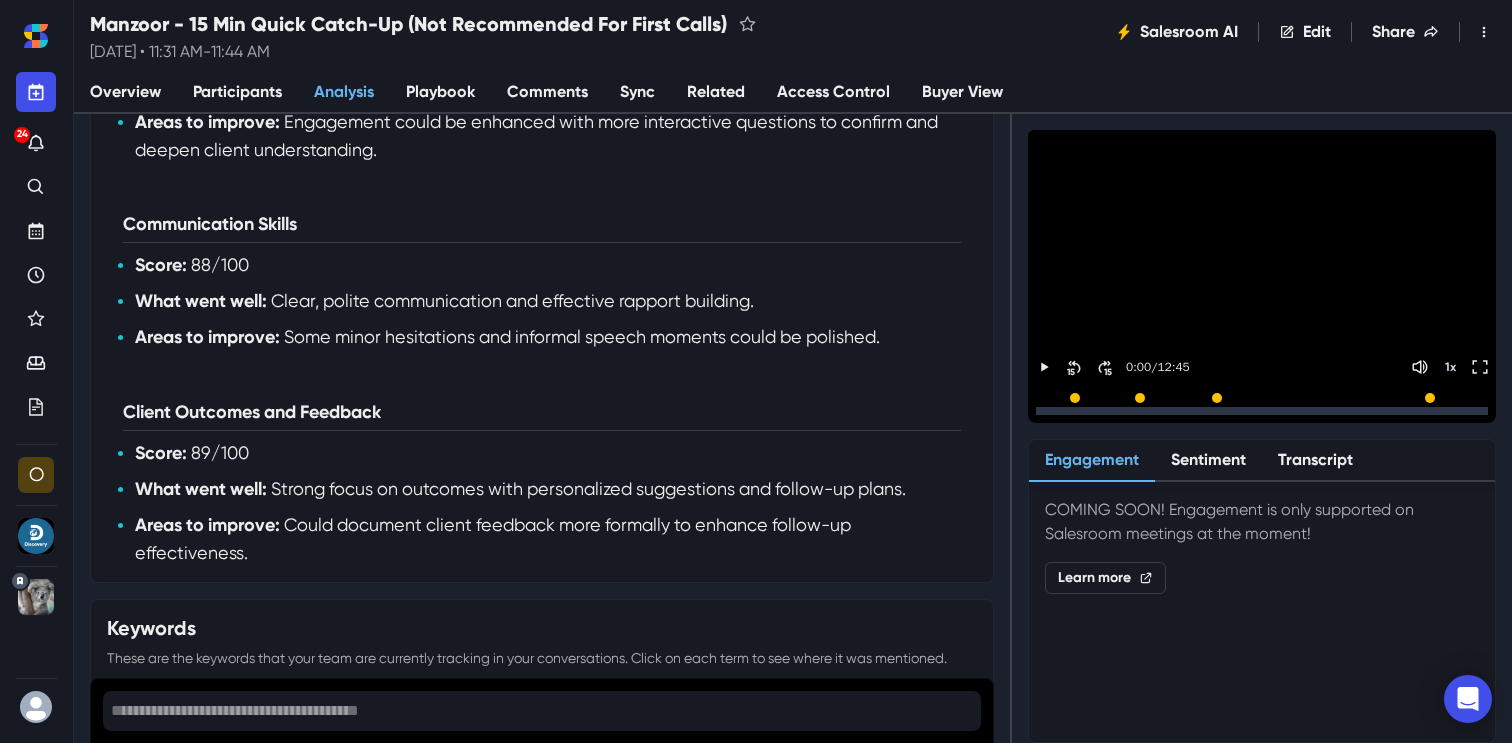 scroll, scrollTop: 978, scrollLeft: 0, axis: vertical 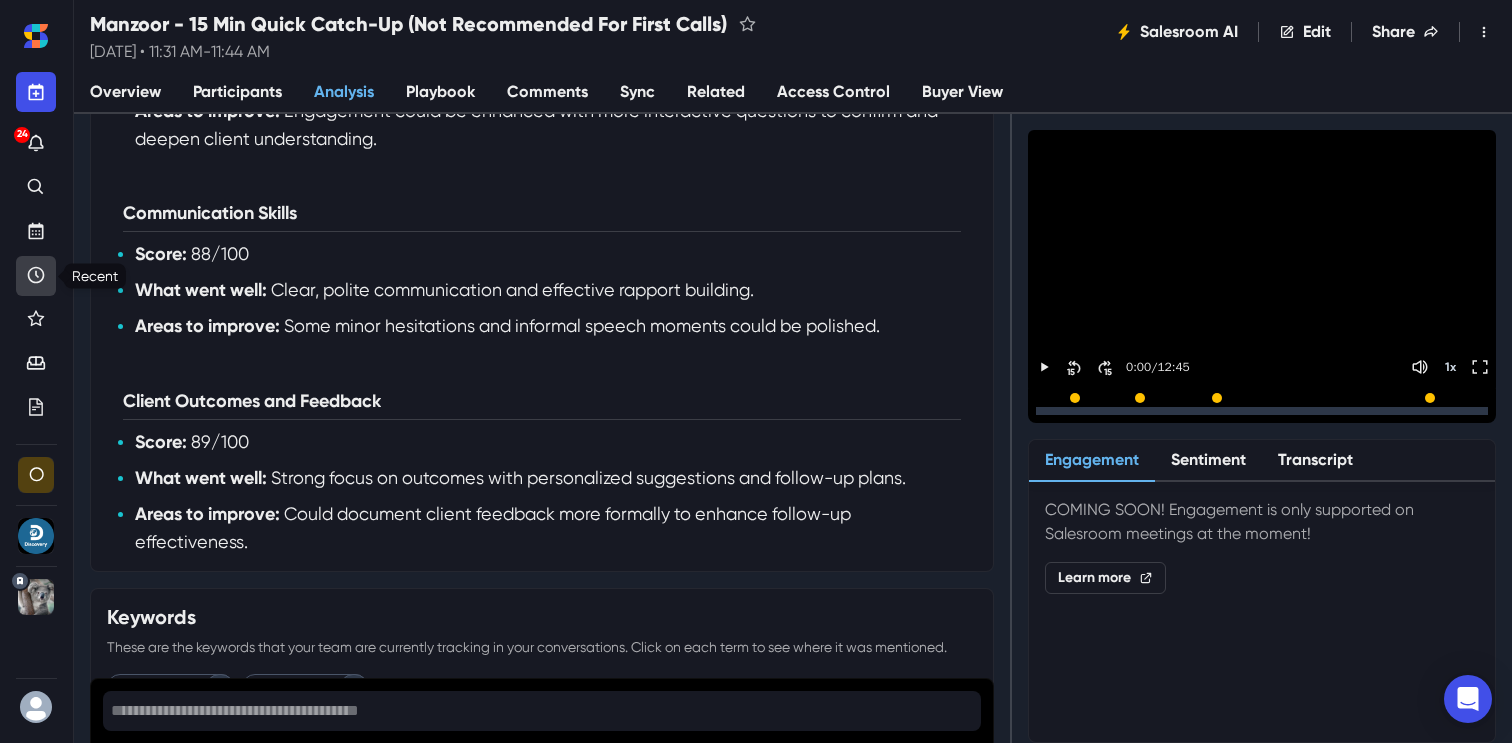 click 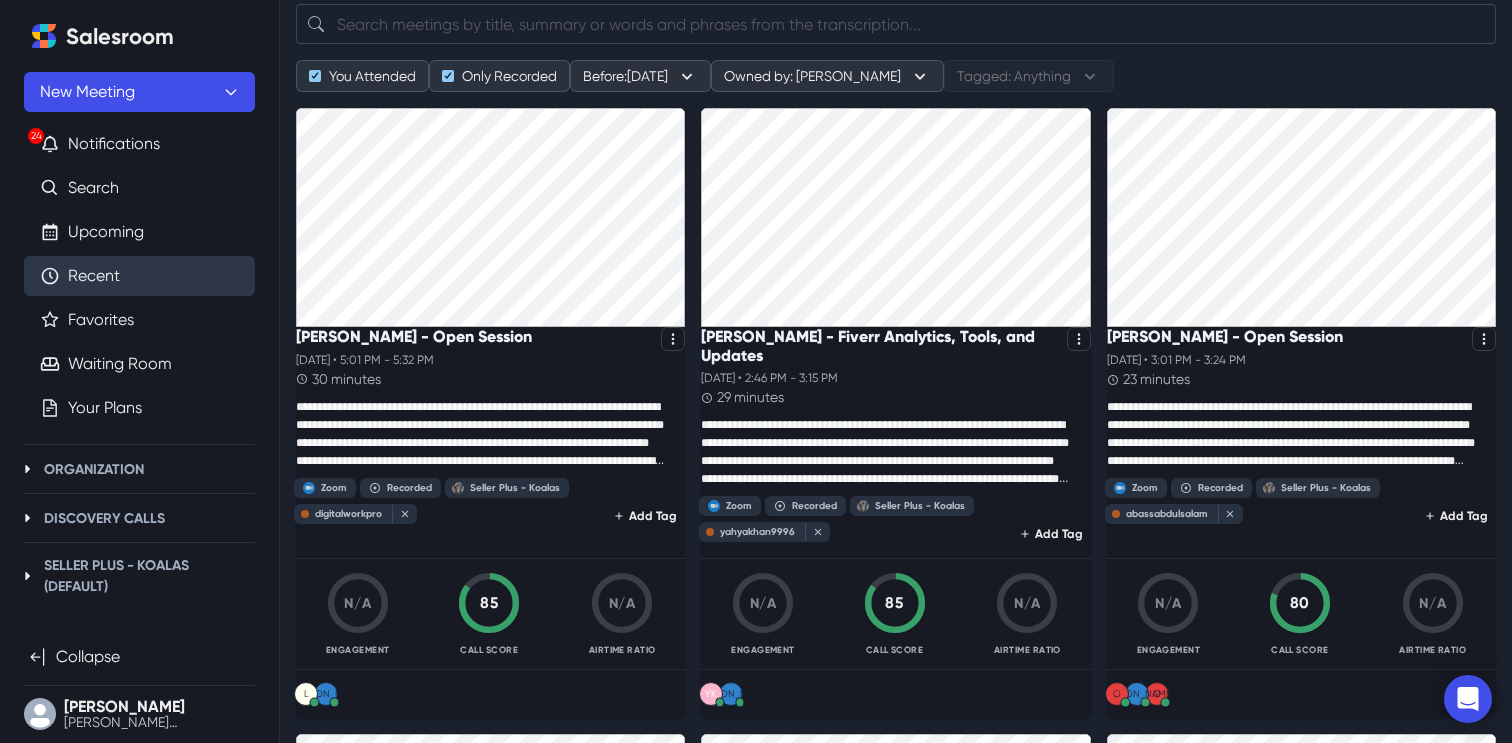 scroll, scrollTop: 141, scrollLeft: 0, axis: vertical 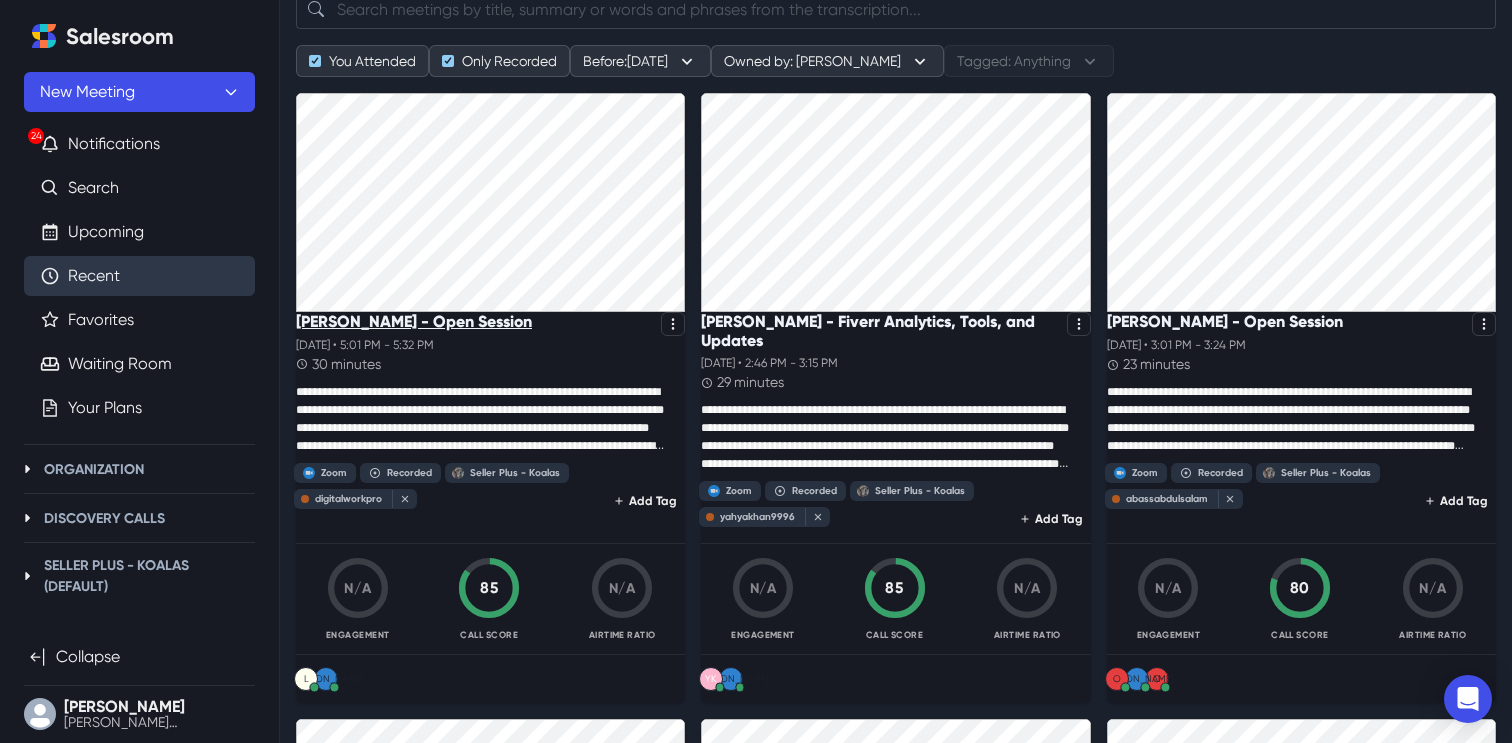 click on "[PERSON_NAME] - Open Session" at bounding box center [414, 321] 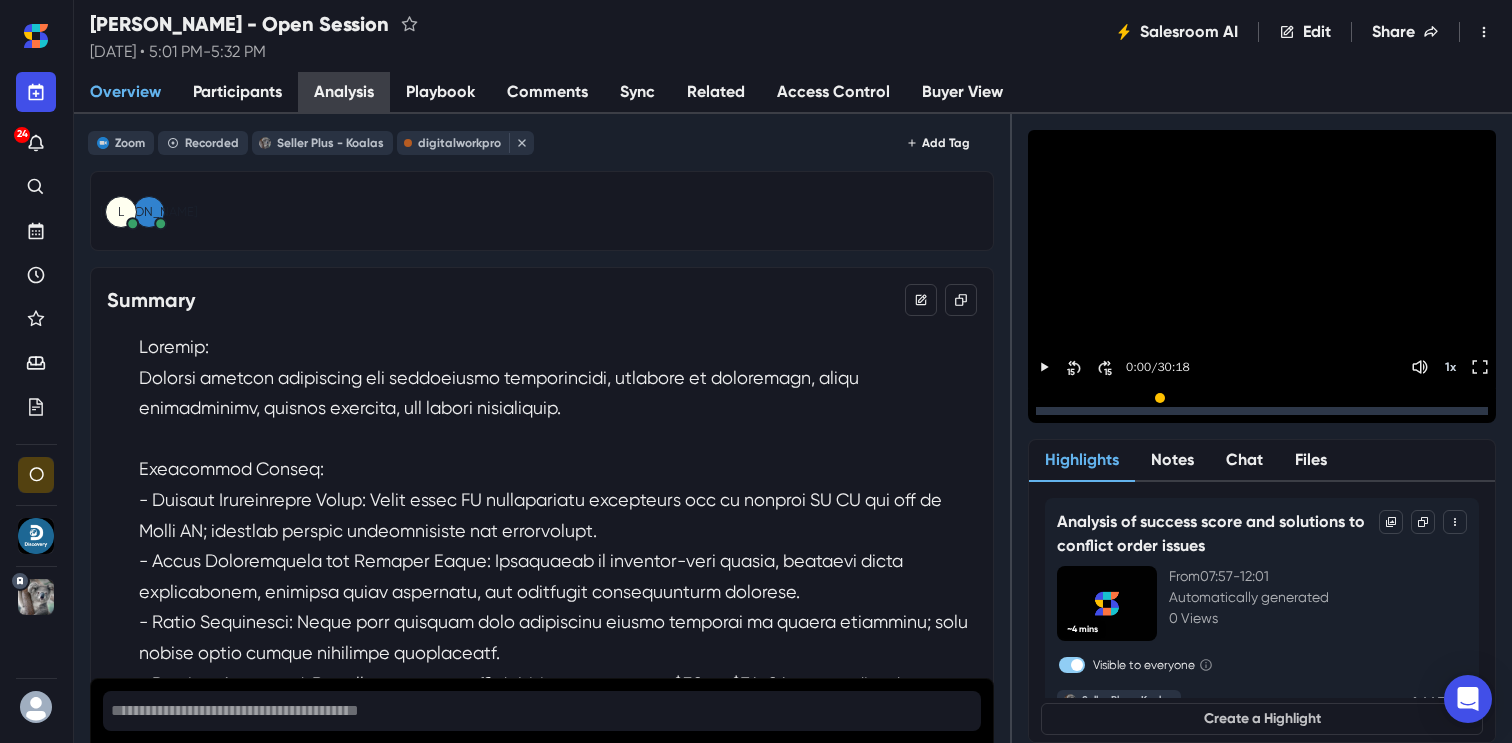 click on "Analysis" at bounding box center [344, 92] 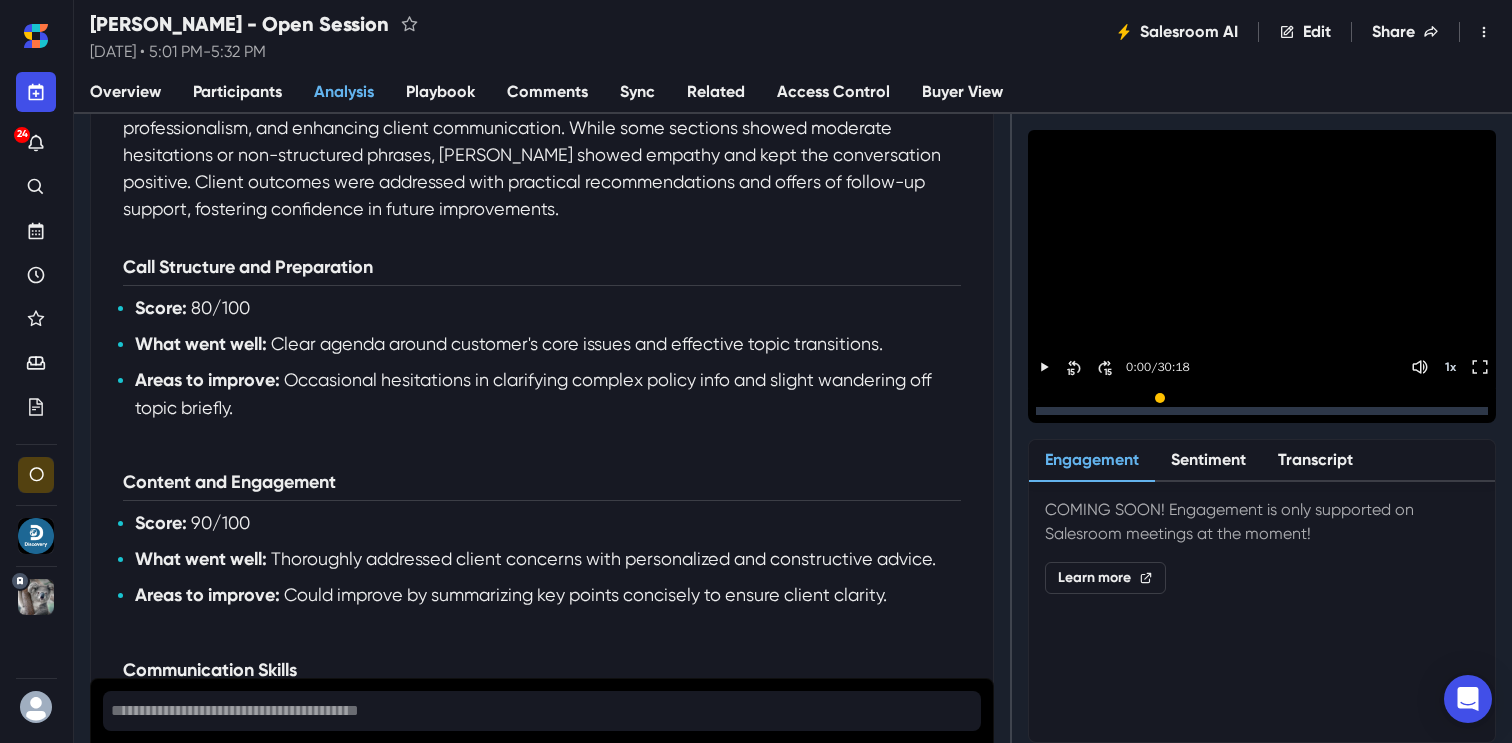scroll, scrollTop: 435, scrollLeft: 0, axis: vertical 